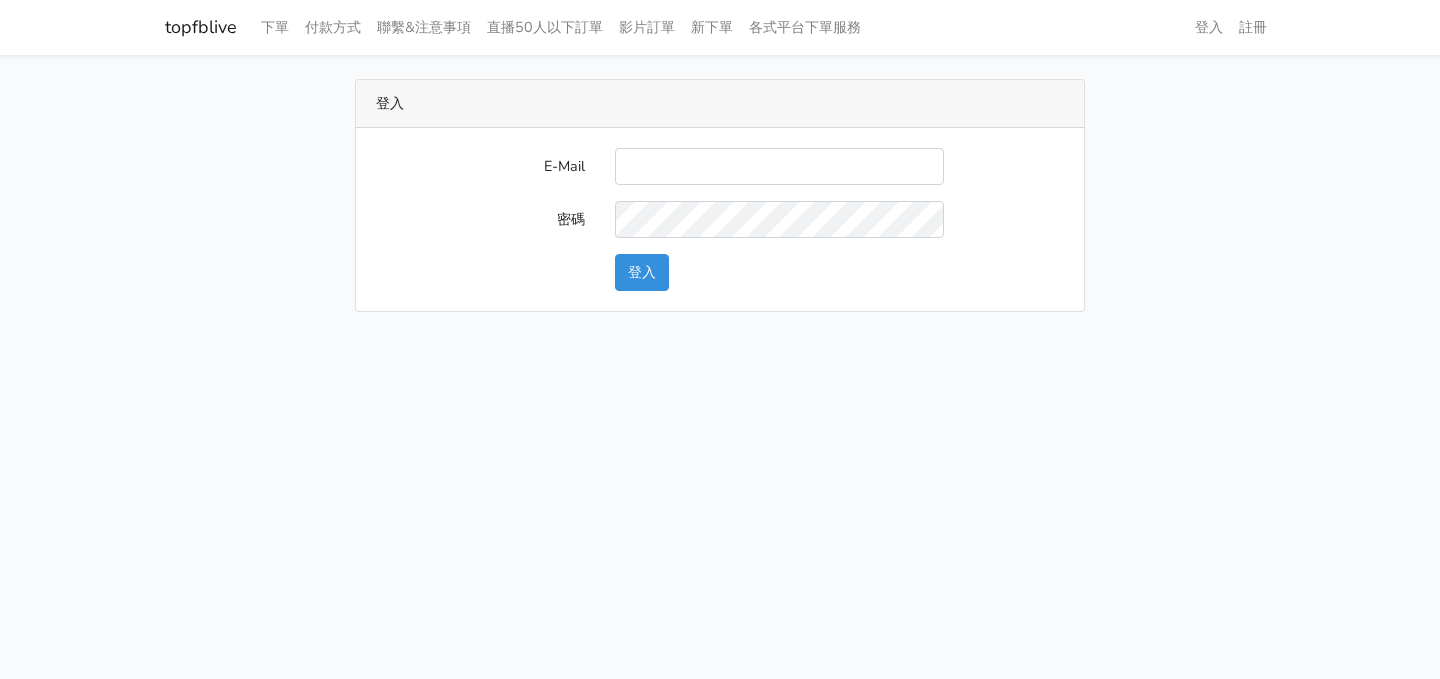 scroll, scrollTop: 0, scrollLeft: 0, axis: both 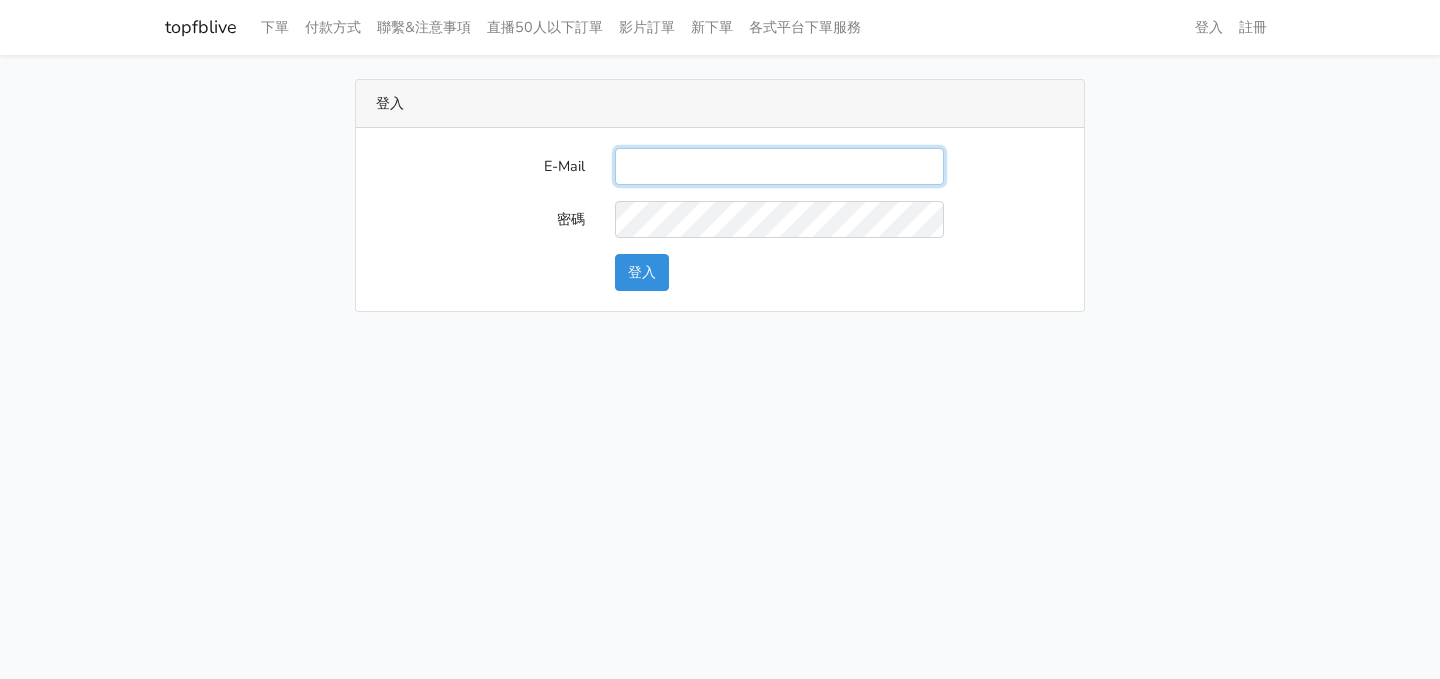 type on "ericwu0921@gmail.com" 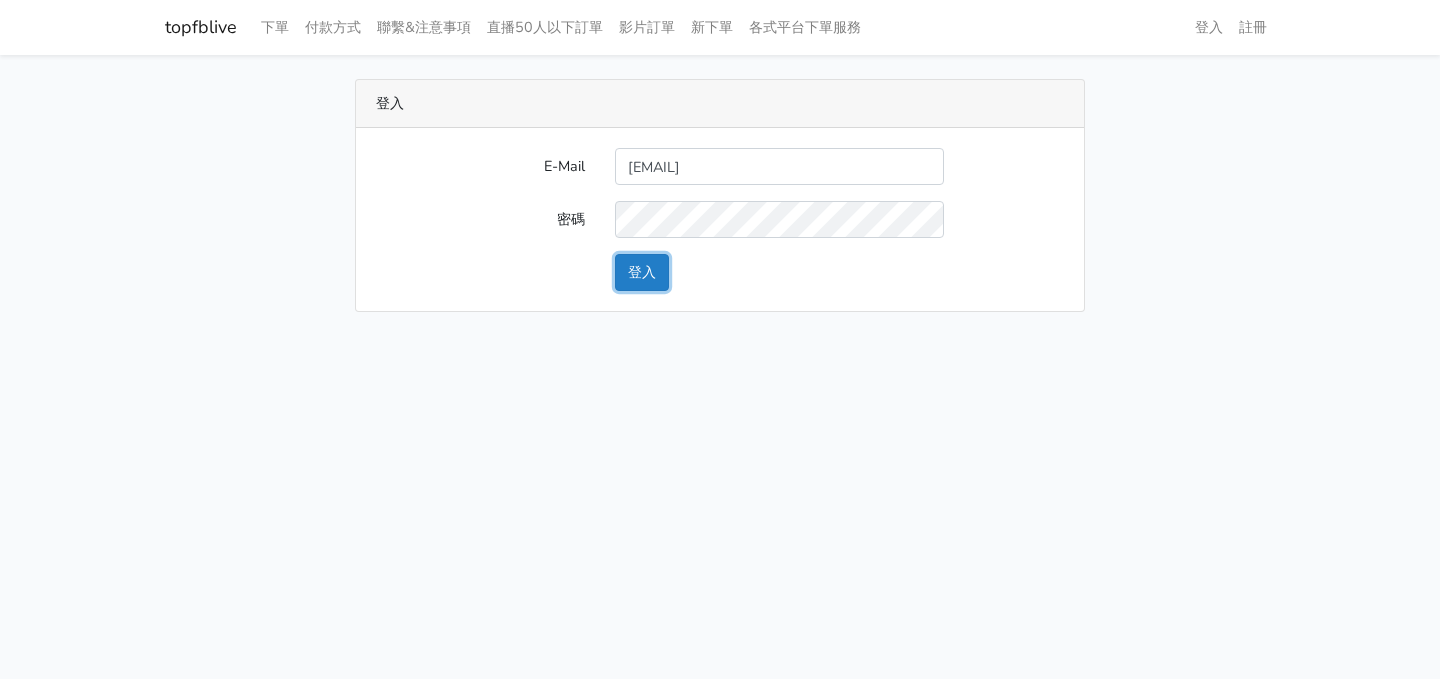 click on "登入" at bounding box center [642, 272] 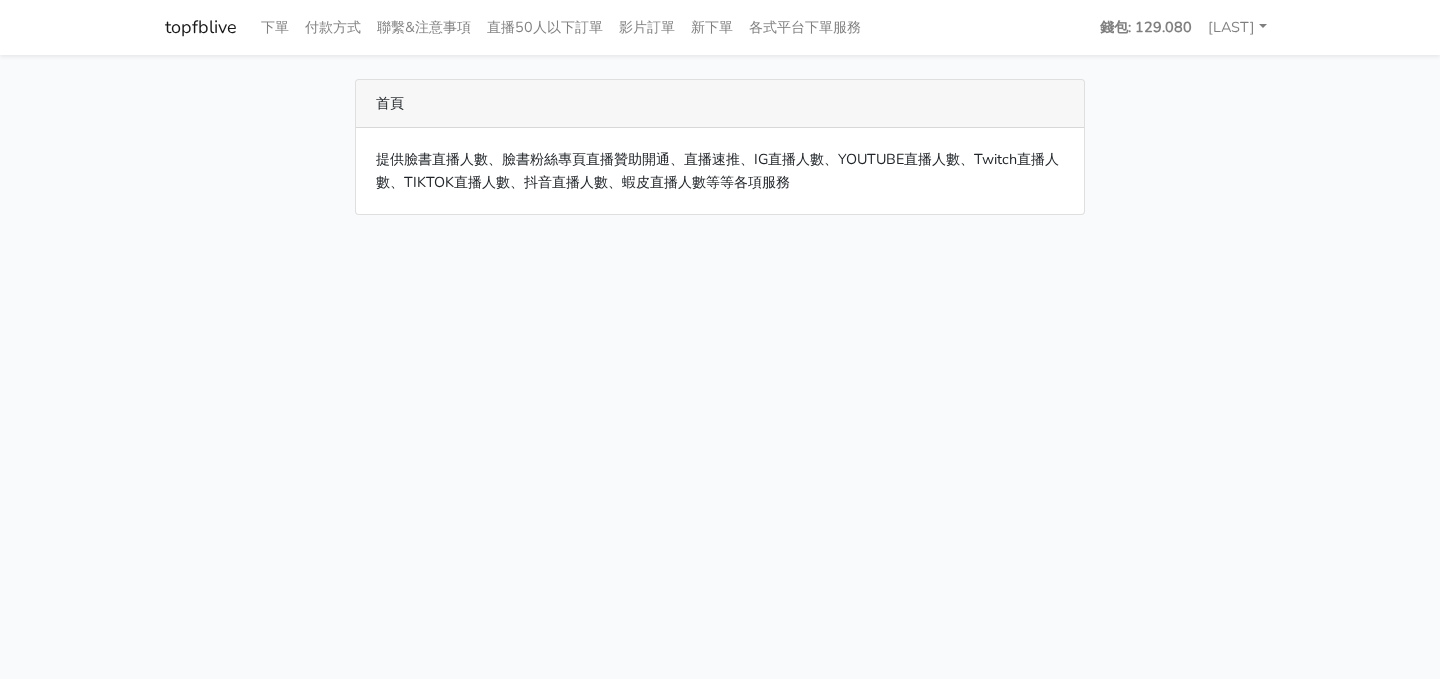scroll, scrollTop: 0, scrollLeft: 0, axis: both 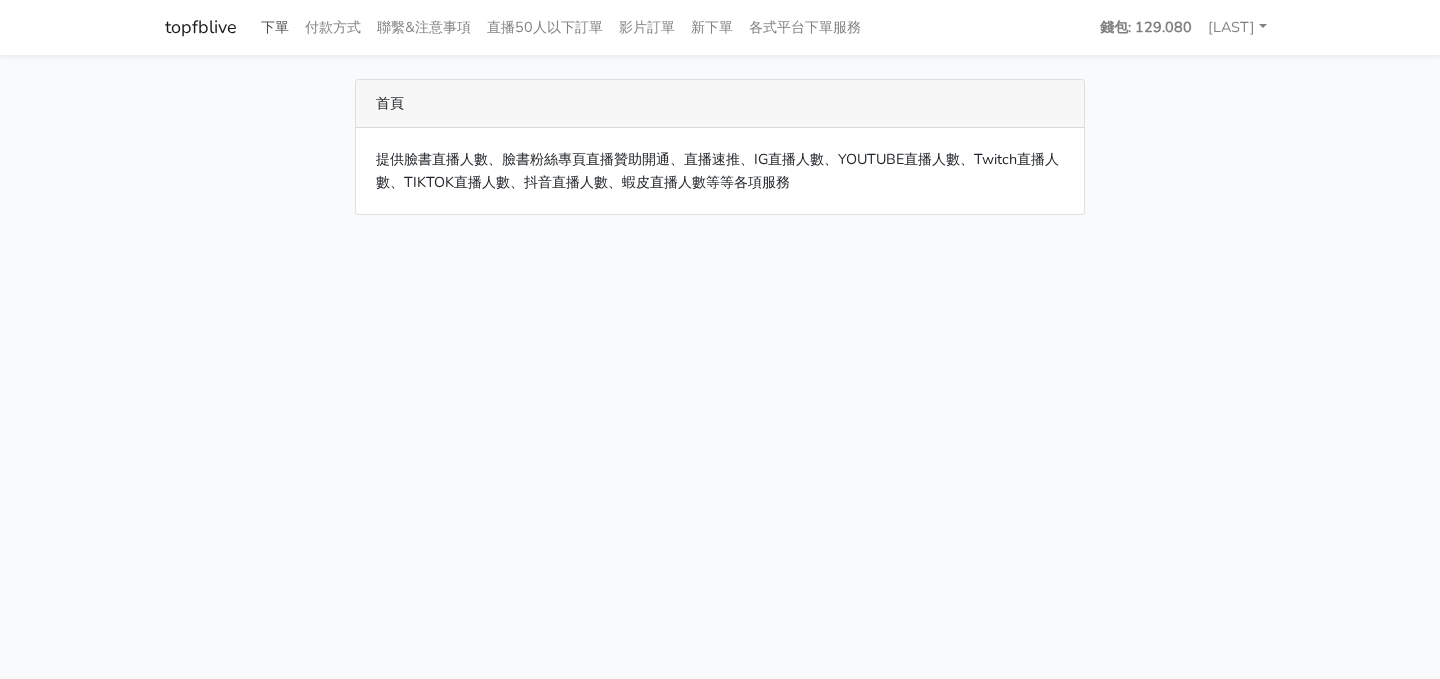 click on "下單" at bounding box center [275, 27] 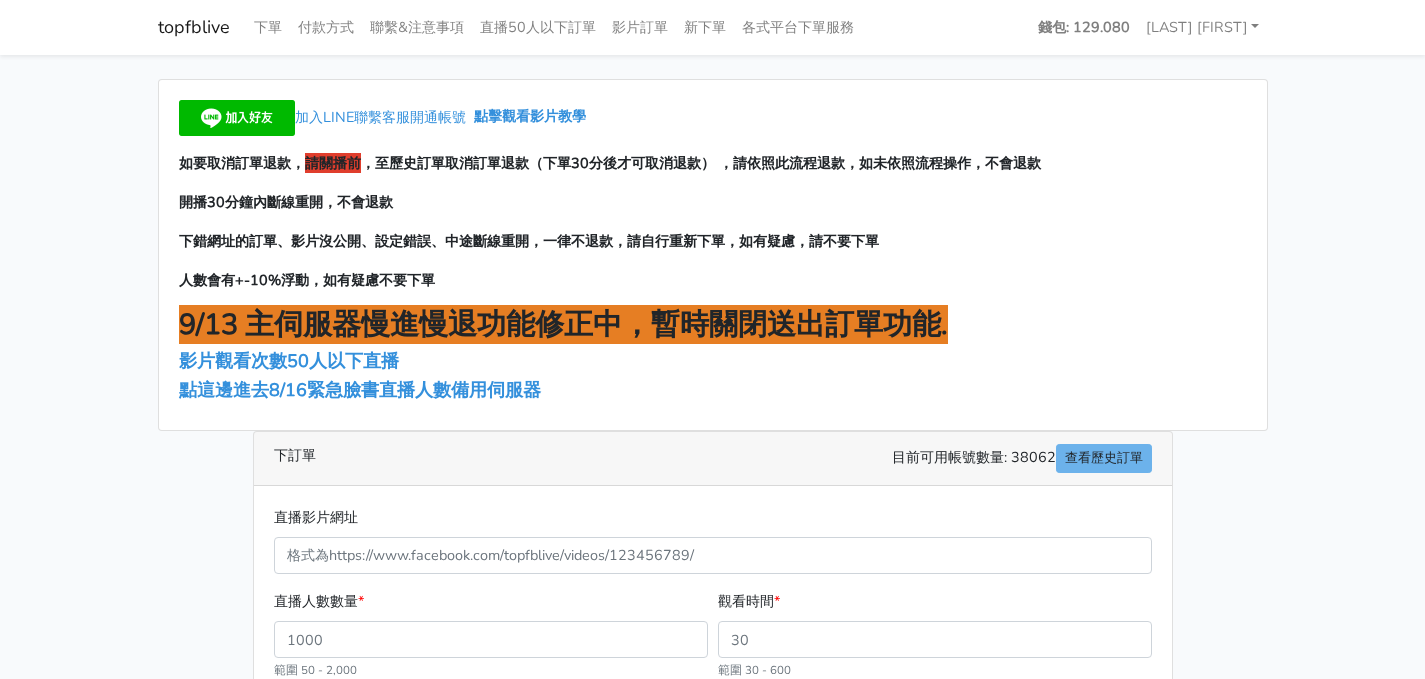 scroll, scrollTop: 0, scrollLeft: 0, axis: both 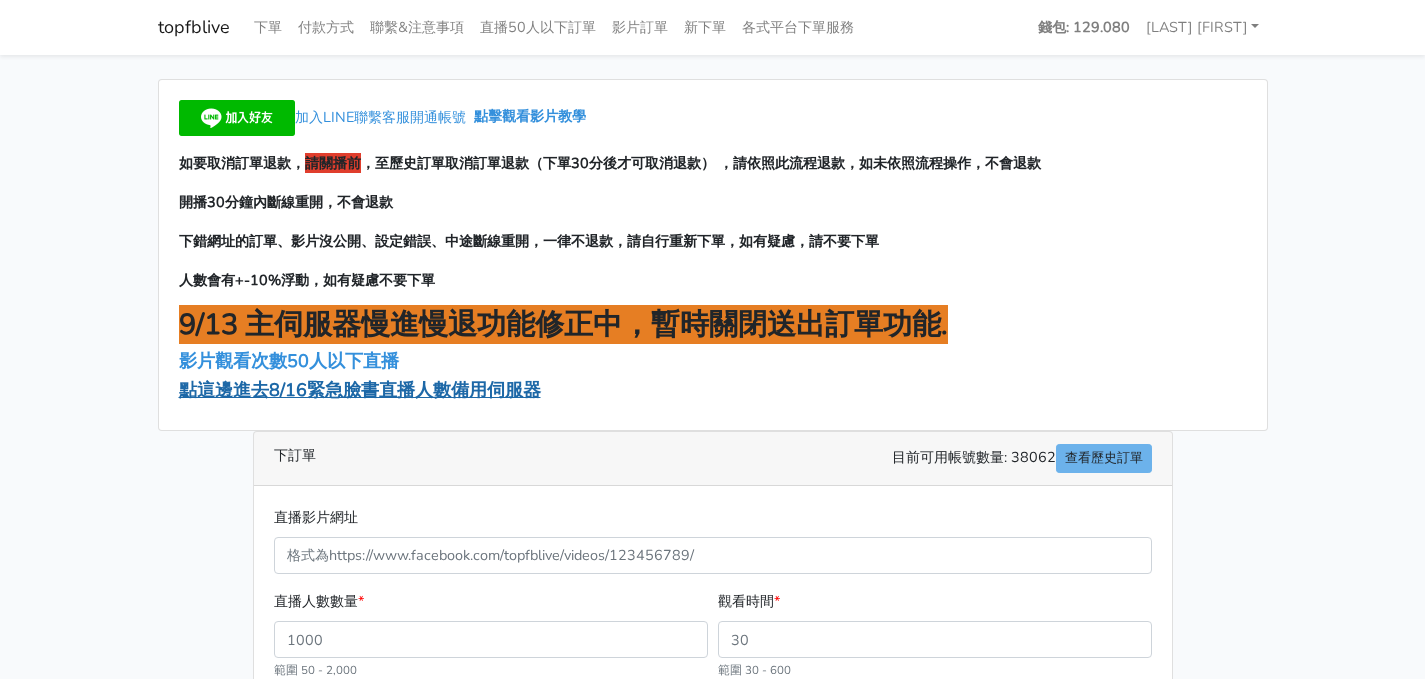 click on "點這邊進去8/16緊急臉書直播人數備用伺服器" at bounding box center [360, 390] 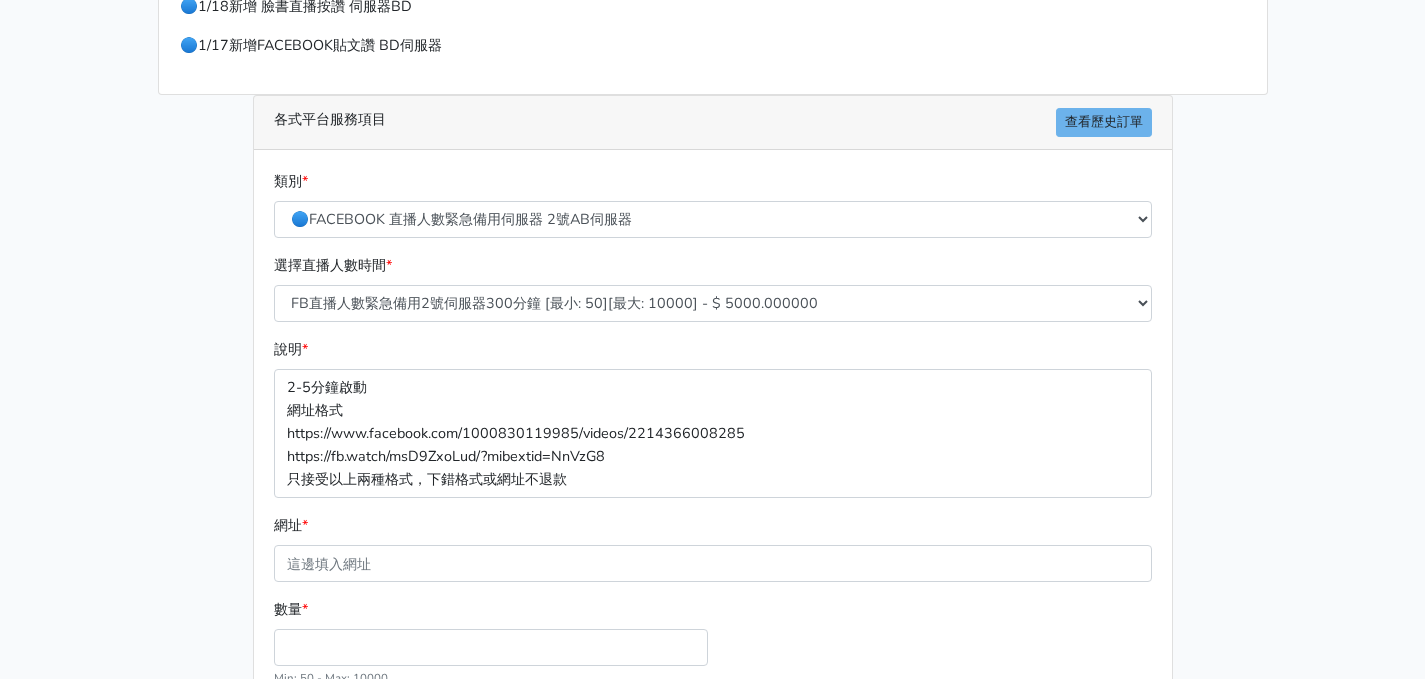 scroll, scrollTop: 582, scrollLeft: 0, axis: vertical 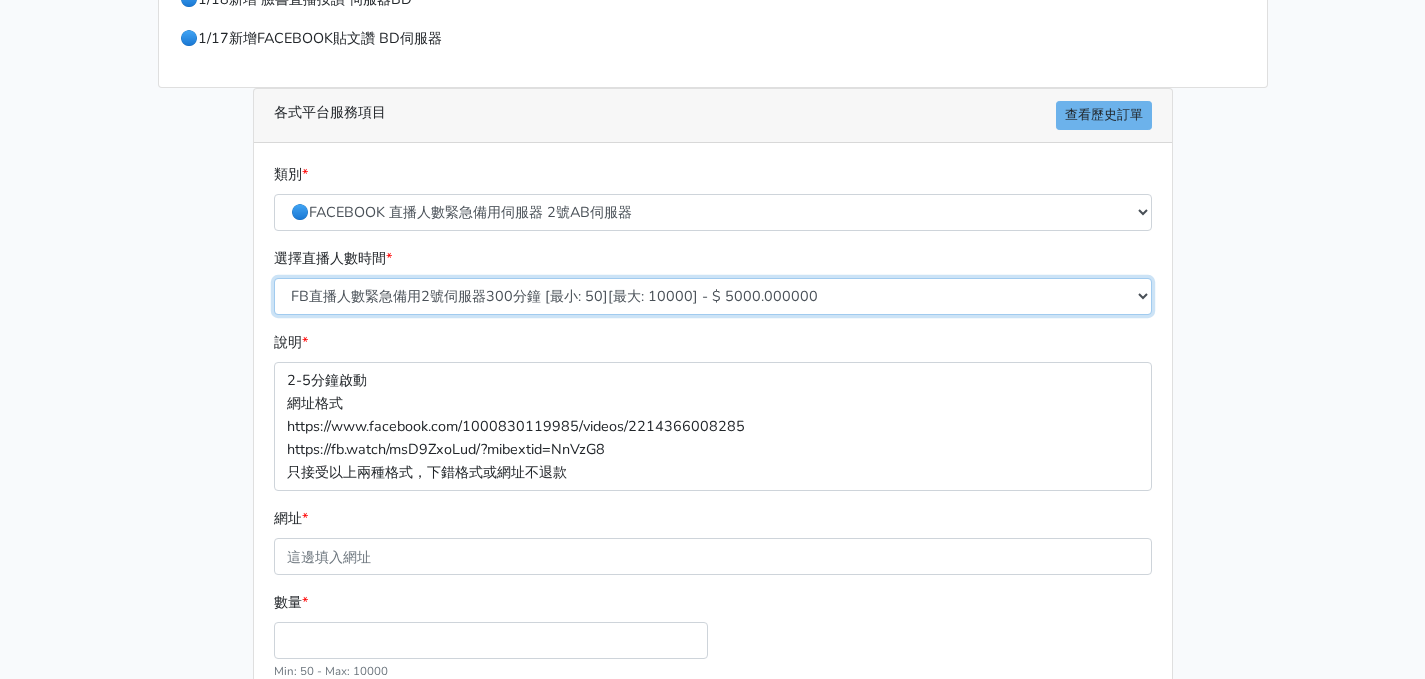 click on "FB直播人數緊急備用2號伺服器300分鐘 [最小: 50][最大: 10000] - $ 5000.000000 FB直播人數緊急備用2號伺服器60分鐘 [最小: 50][最大: 10000] - $ 1000.000000 FB直播人數緊急備用2號伺服器90分鐘 [最小: 50][最大: 10000] - $ 1500.000000 FB直播人數緊急備用2號伺服器120分鐘 [最小: 50][最大: 10000] - $ 2000.000000 FB直播人數緊急備用2號伺服器150分鐘 [最小: 50][最大: 10000] - $ 2500.000000 FB直播人數緊急備用2號伺服器180分鐘 [最小: 50][最大: 10000] - $ 3000.000000 FB直播人數緊急備用2號伺服器240分鐘 [最小: 50][最大: 10000] - $ 4000.000000 FB直播人數緊急備用2號伺服器360分鐘  [最小: 50][最大: 10000] - $ 6000.000000" at bounding box center [713, 296] 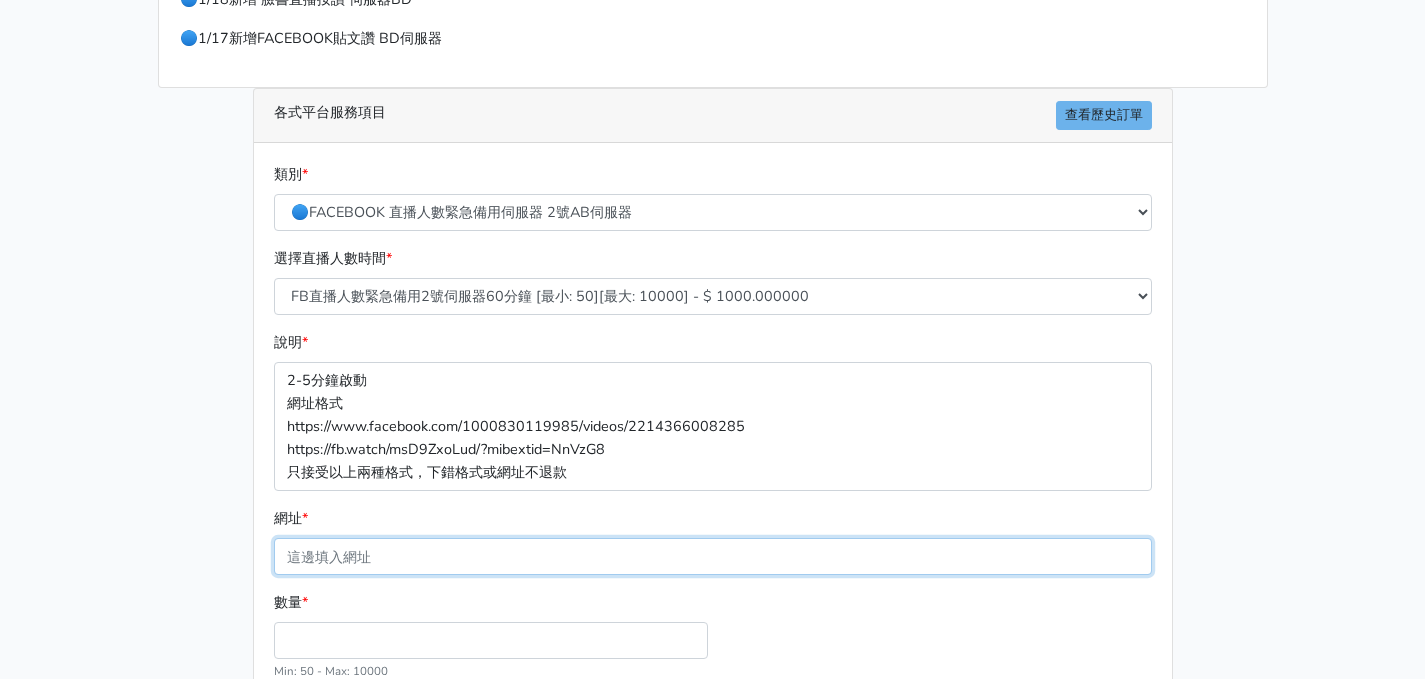 click on "網址 *" at bounding box center [713, 556] 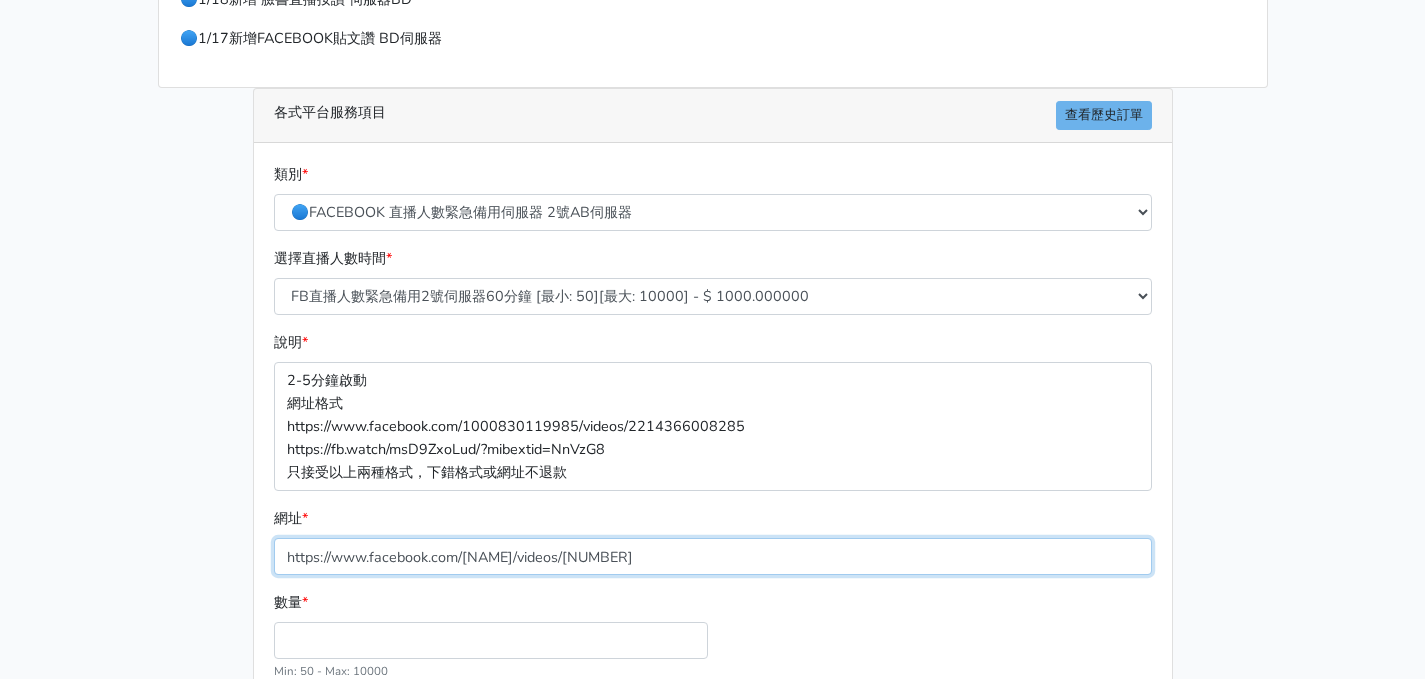 type on "https://www.facebook.com/sherrybthree/videos/1364572871273199" 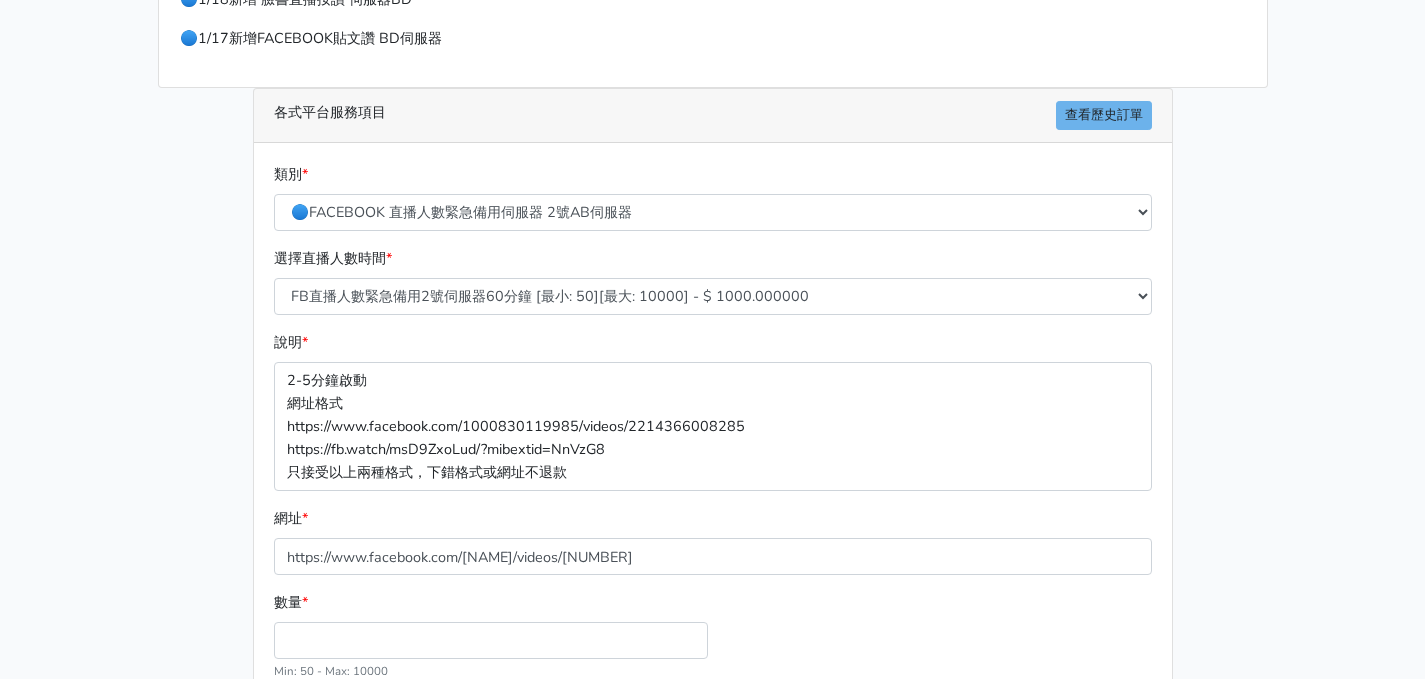 click on "請照說明的網址格式下單，這邊的服務都沒退款項目，下單就無法退款
此服務無保固，如愛心、讚、追蹤、觀看次數等等，如有掉落，不會補充
使用服務前，請把各個平台設定公開，否則服務不會執行， 下單後無退款服務，如有疑慮請勿下單
🌕9/25新增 IG愛心 GP伺服器
🌕10/8 IG追蹤 改版後  可正常使用 SX伺服器
🔴10月改版可用YT影片觀看次數 NEW伺服器SG
IG改版使用追蹤需要把標示進行審查關閉 看此連結 https://prnt.sc/kypxqWgE3cUR
11/13 新增 🌑Threads脆 追蹤人數 服務
10/8 IG追蹤 改版後 可正常使用 需關閉追蹤審查 SX伺服器 此服務價格調降為1000個=150元
11/13 TikTok 追蹤人數 V1 GP伺服器 價格調降1000個=300元 目前完成速度快
類別 * * * *" at bounding box center (712, 167) 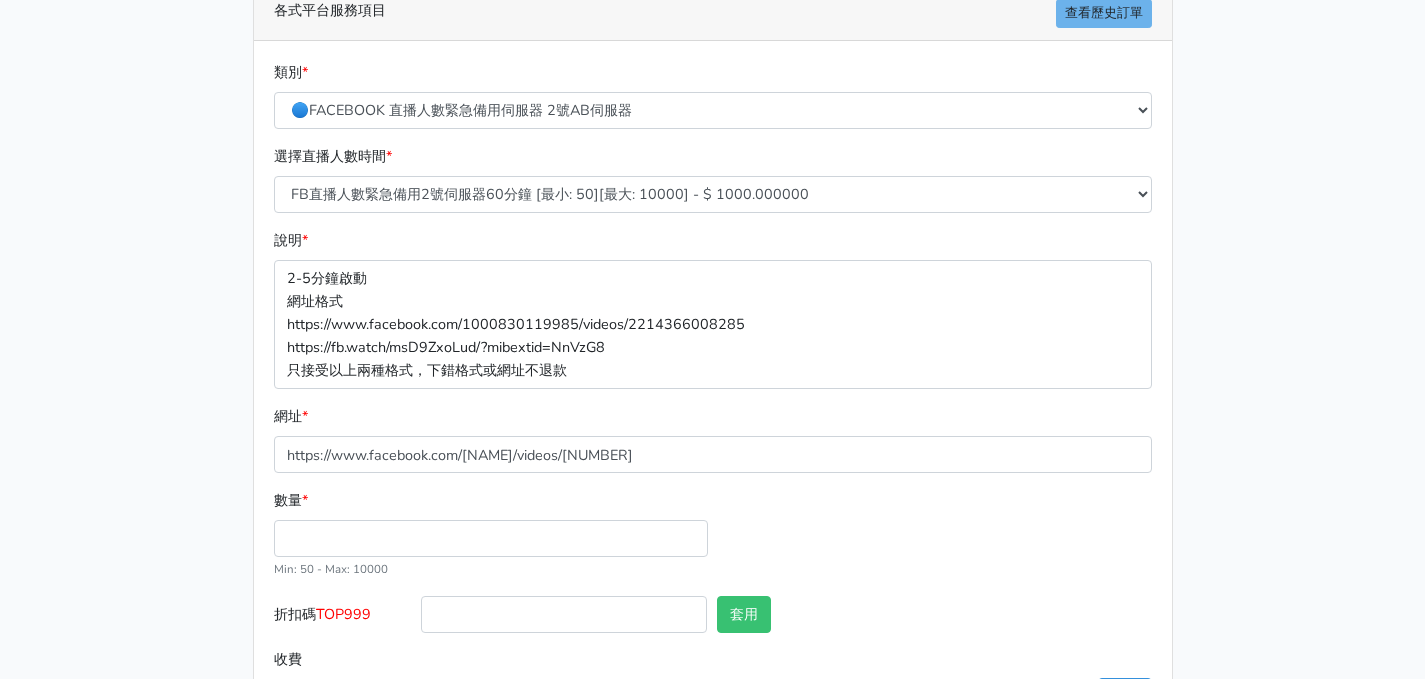 scroll, scrollTop: 765, scrollLeft: 0, axis: vertical 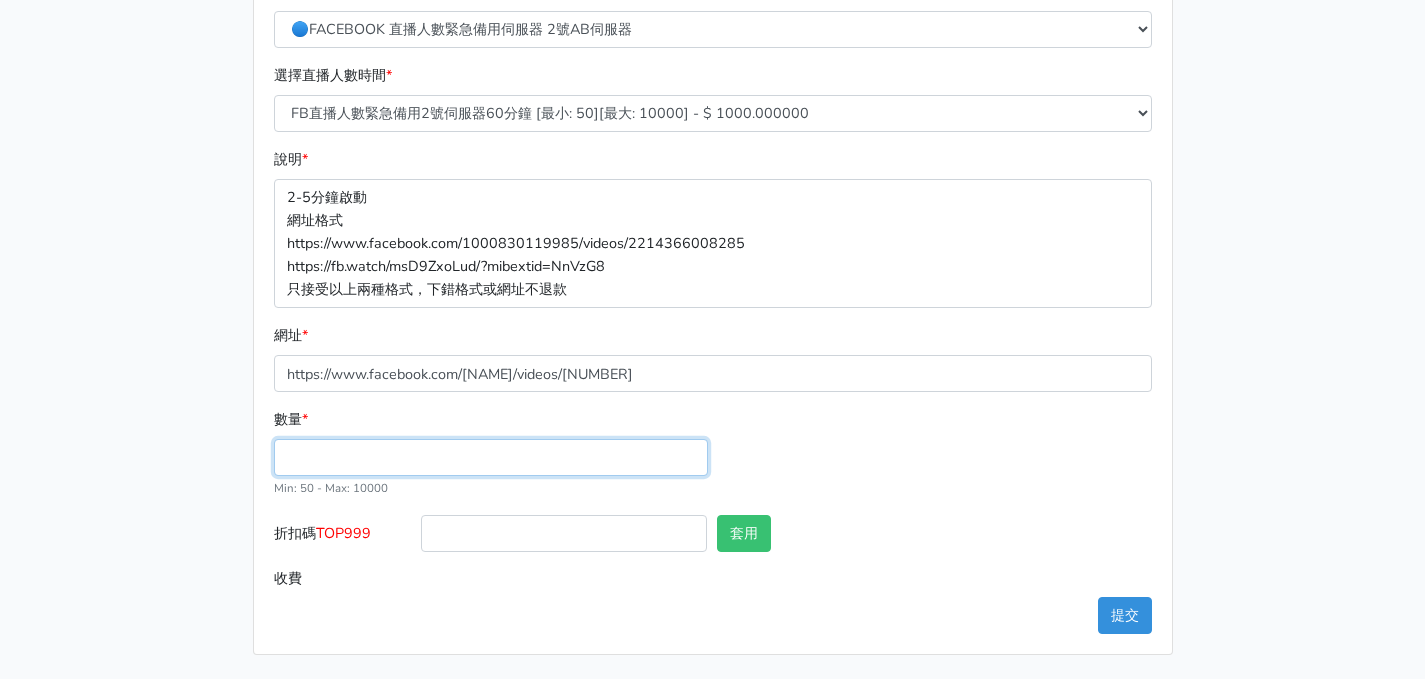click on "數量 *" at bounding box center (491, 457) 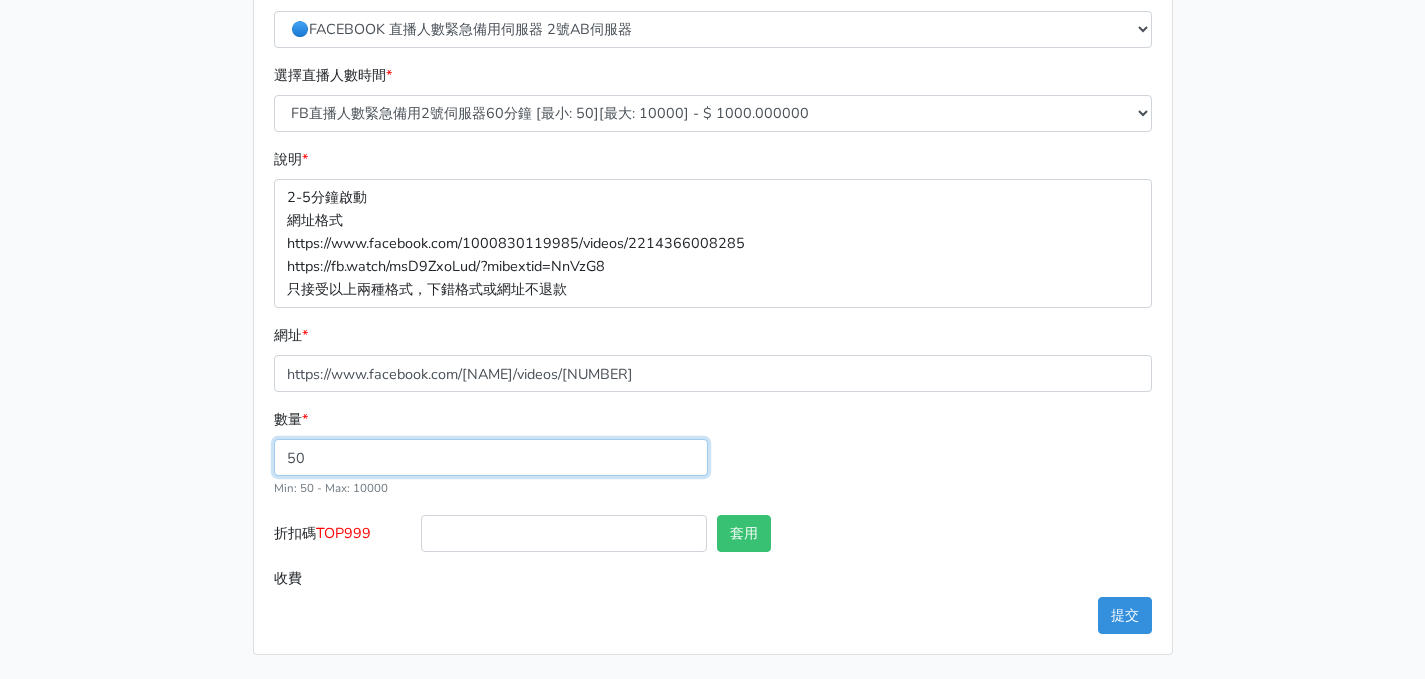 type on "50" 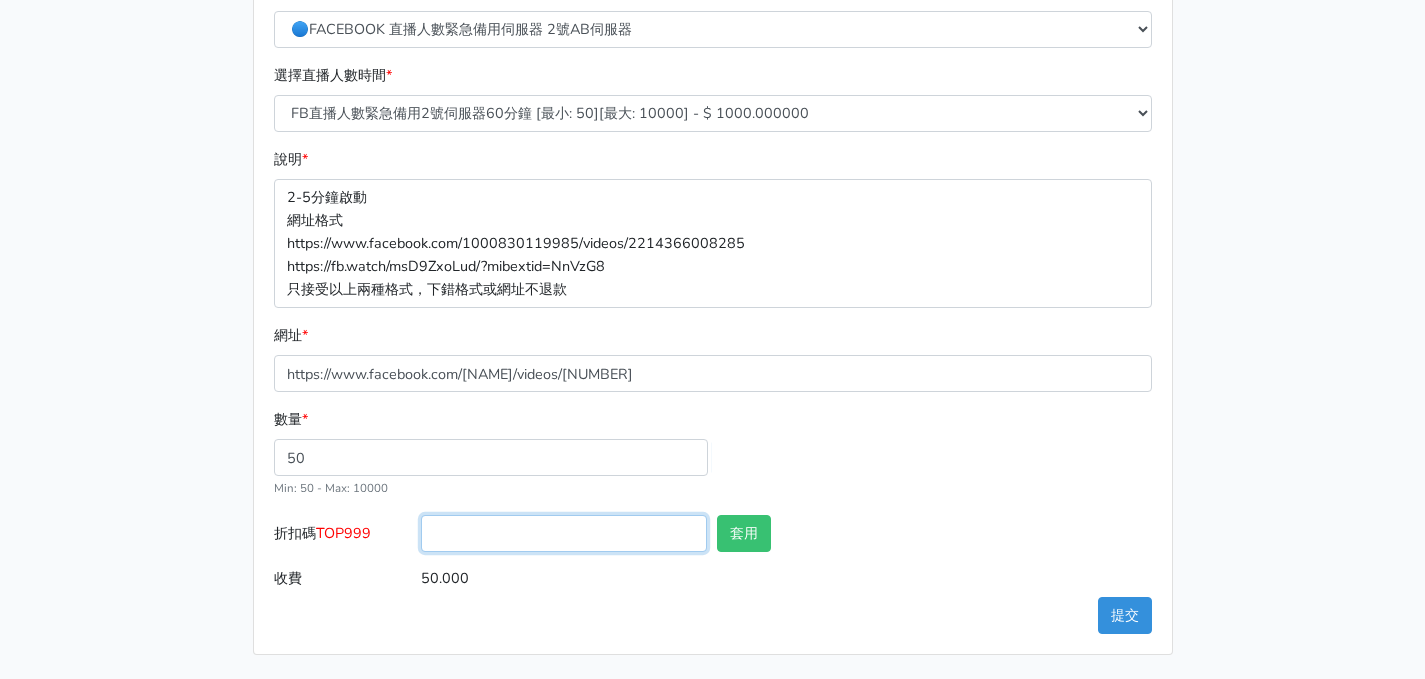 click on "折扣碼  TOP999" at bounding box center [564, 533] 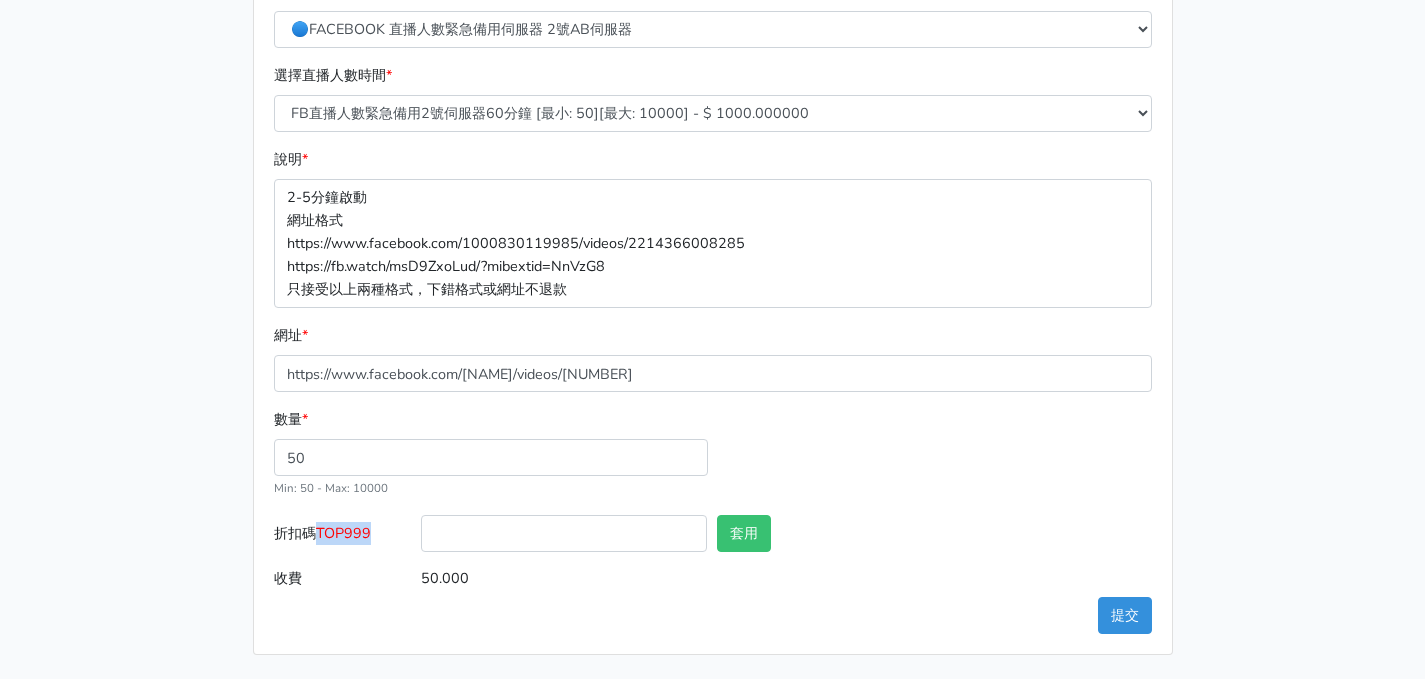 drag, startPoint x: 378, startPoint y: 538, endPoint x: 324, endPoint y: 530, distance: 54.589375 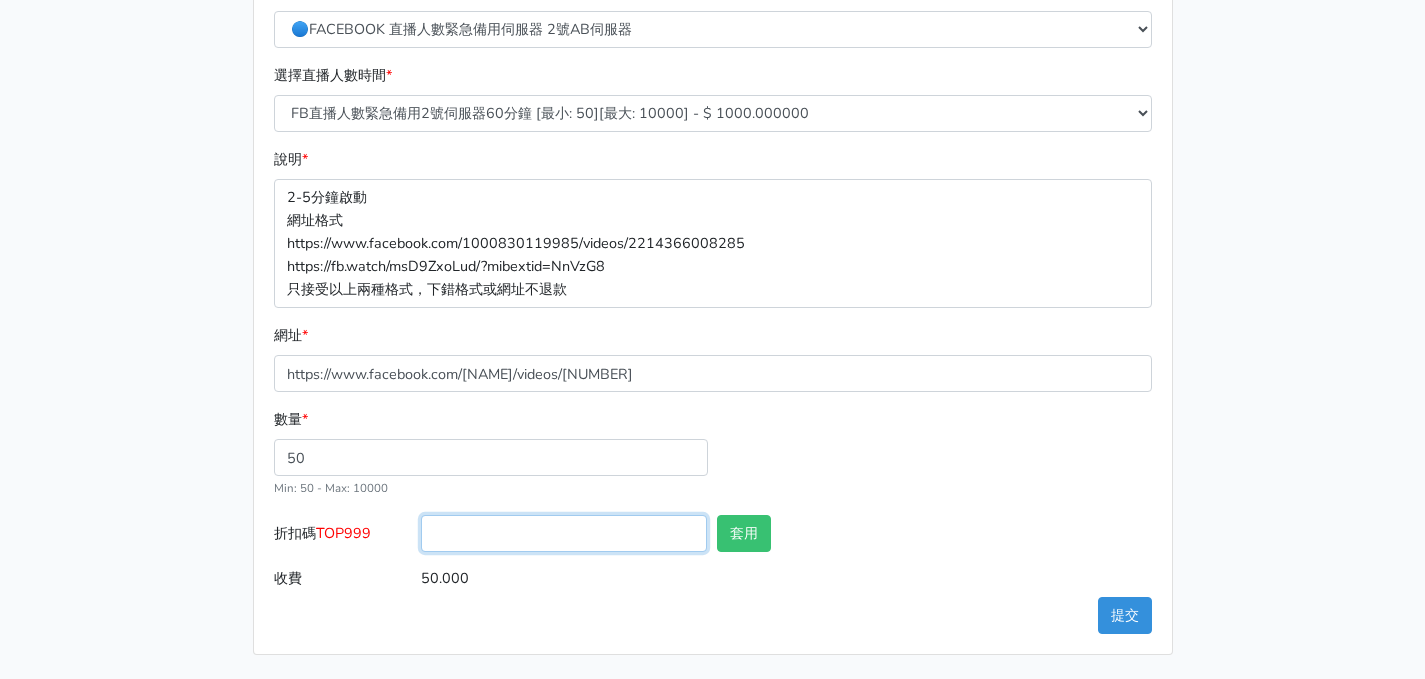 click on "折扣碼  TOP999" at bounding box center [564, 533] 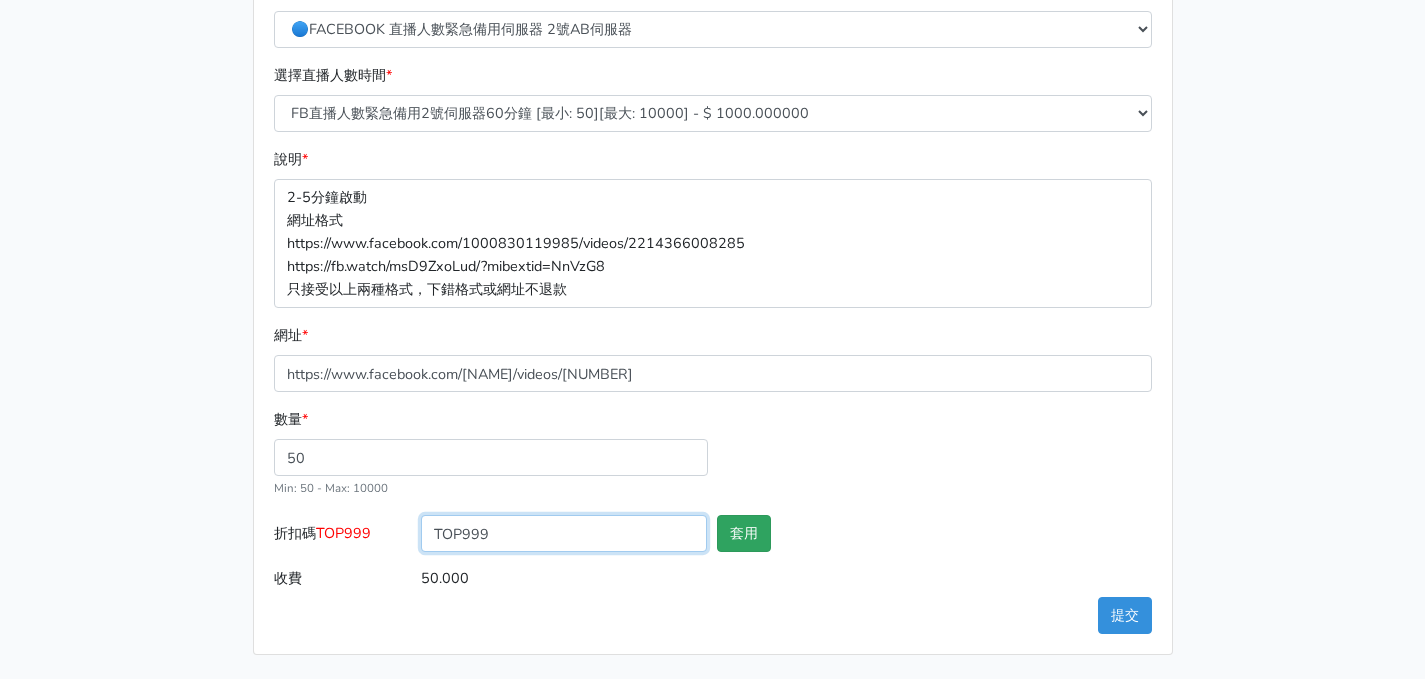 type on "TOP999" 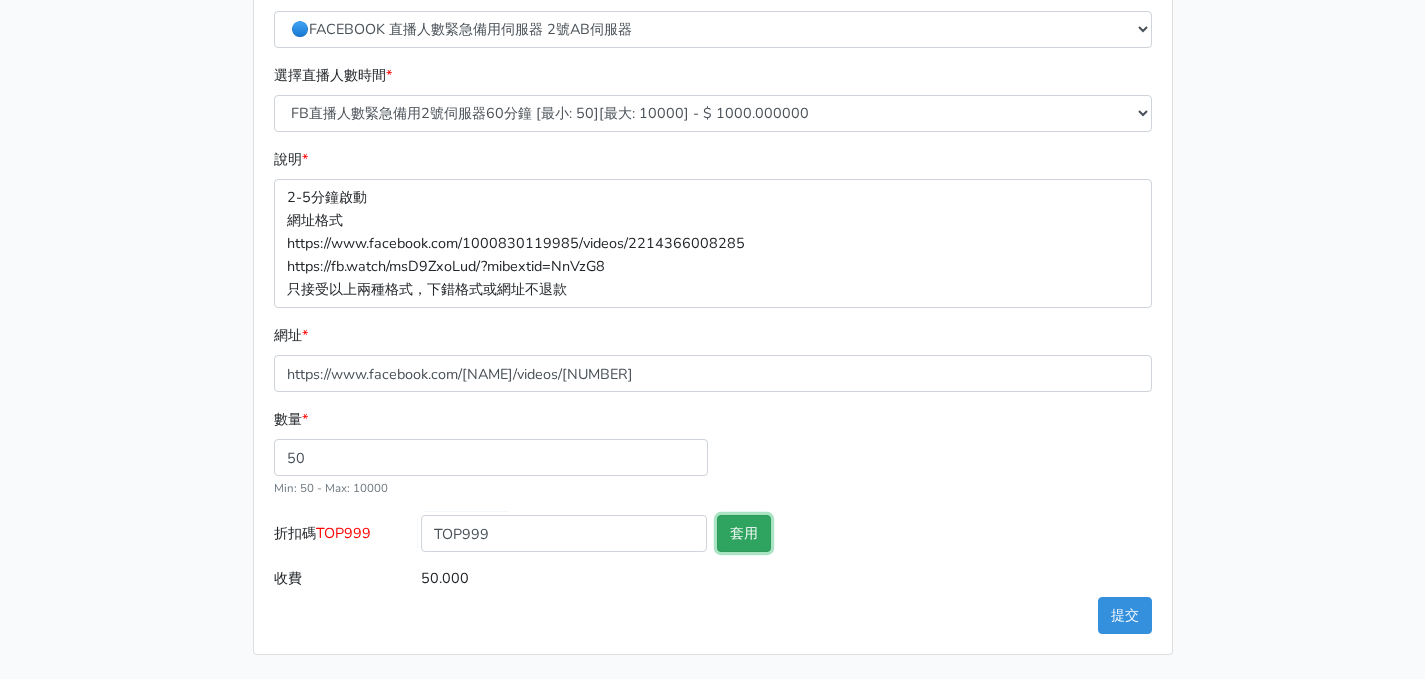 click on "套用" at bounding box center [744, 533] 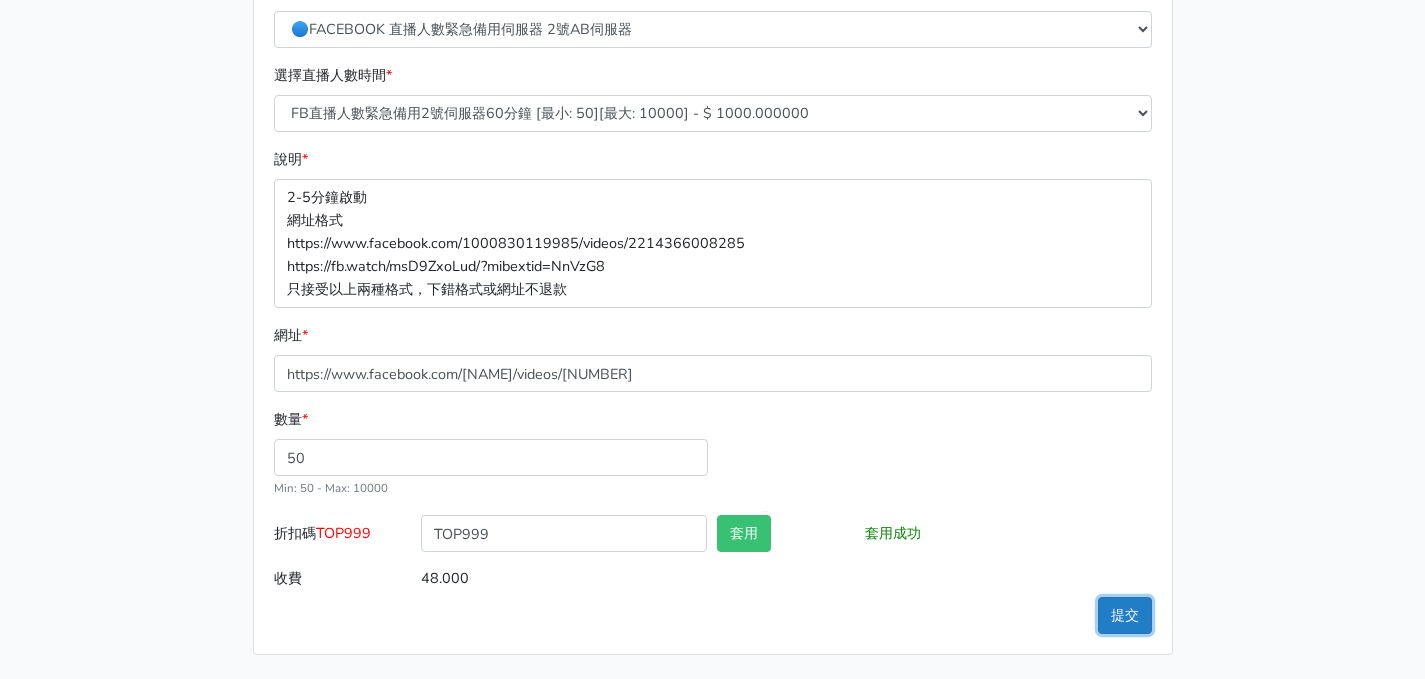 click on "提交" at bounding box center (1125, 615) 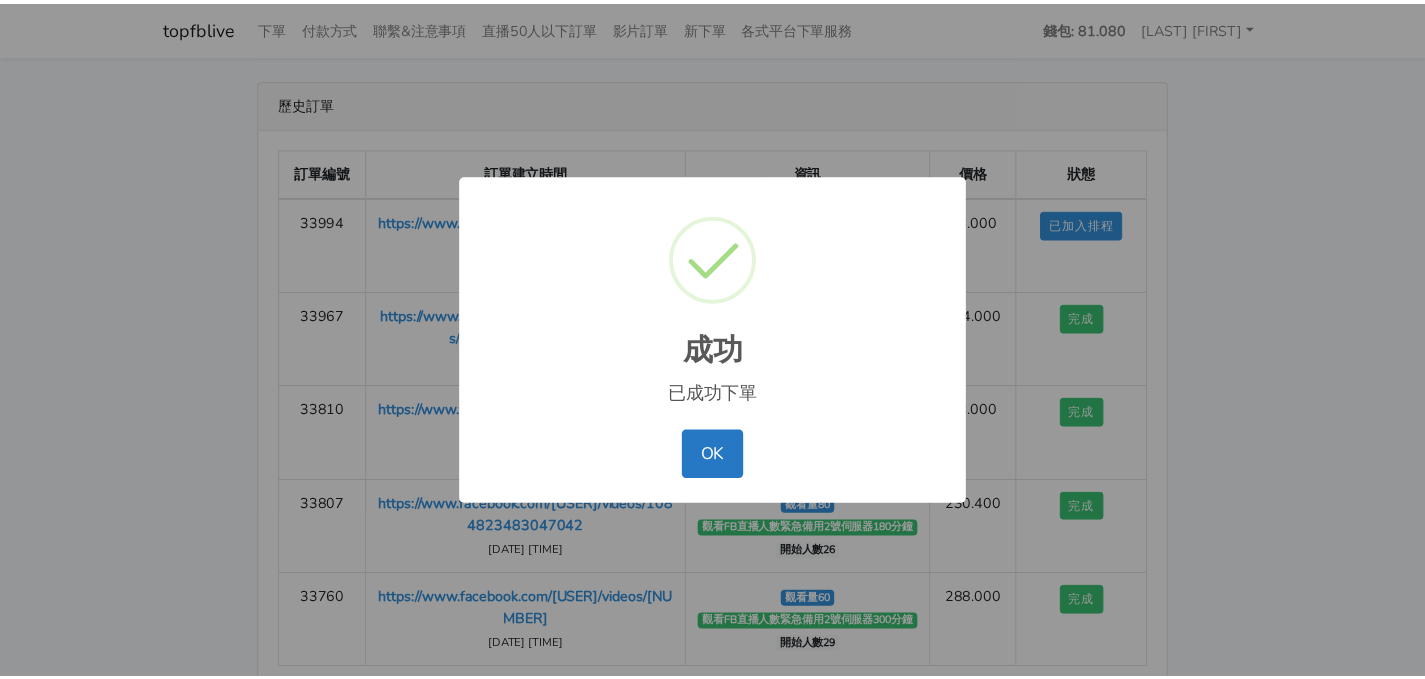 scroll, scrollTop: 0, scrollLeft: 0, axis: both 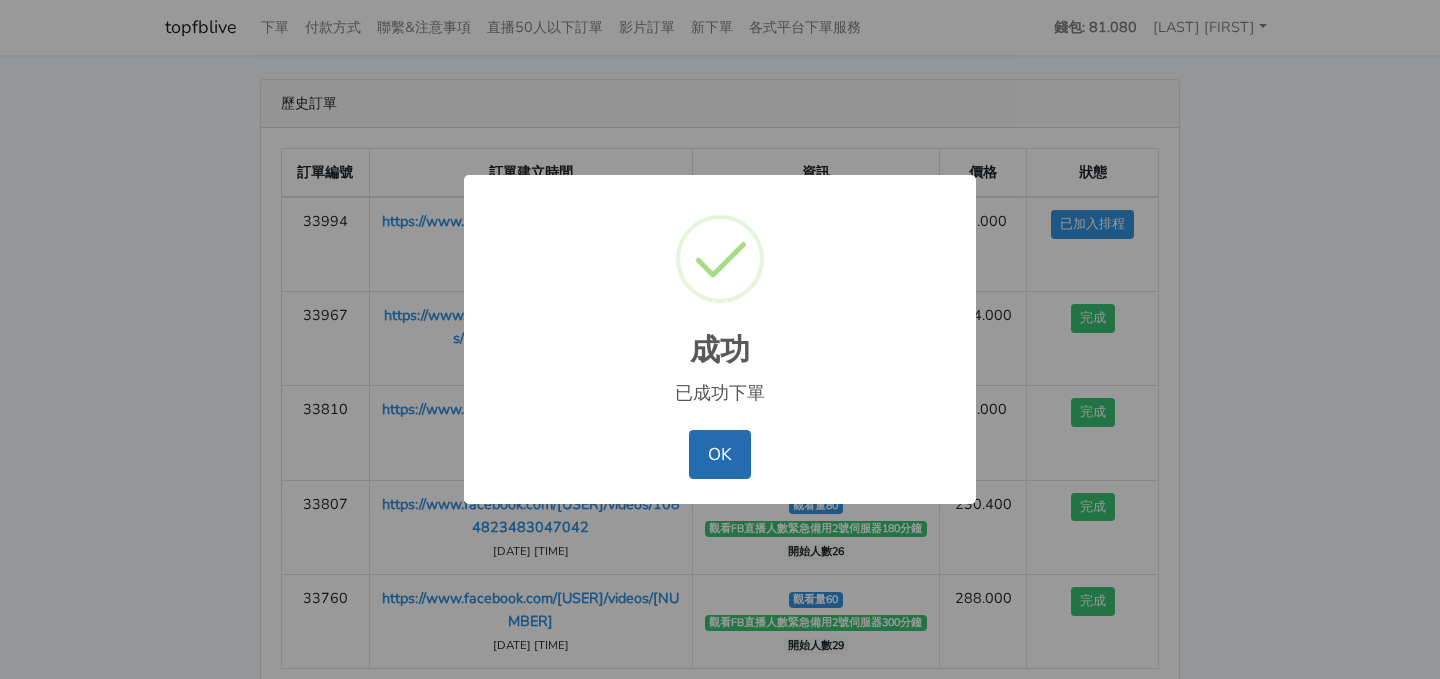 click on "OK" at bounding box center [719, 454] 